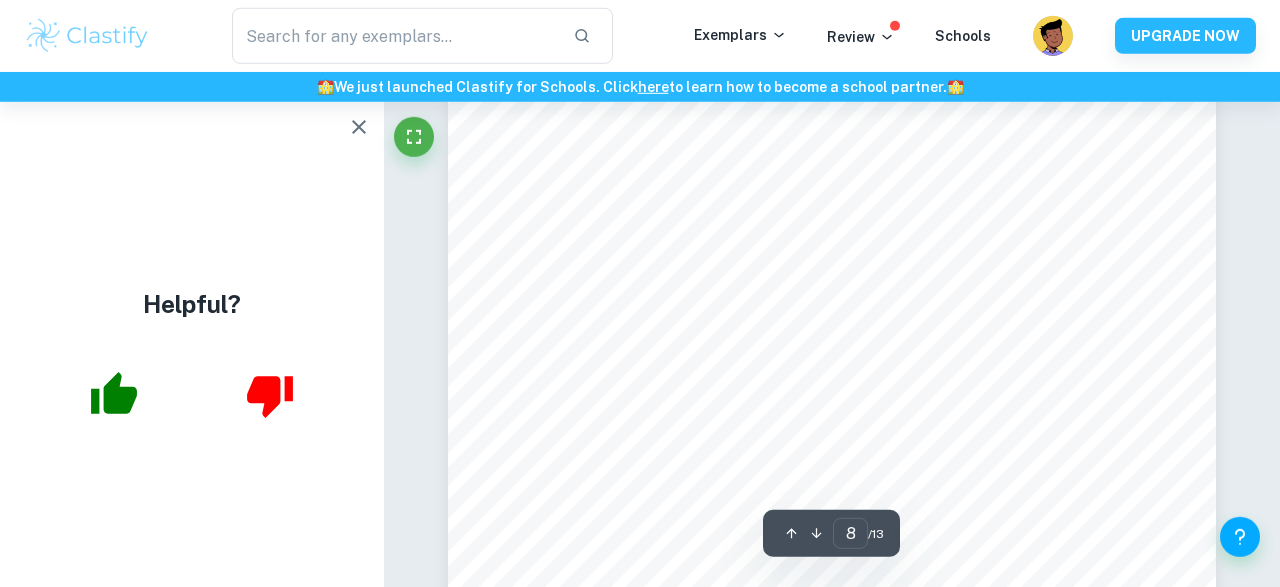 scroll, scrollTop: 8365, scrollLeft: 0, axis: vertical 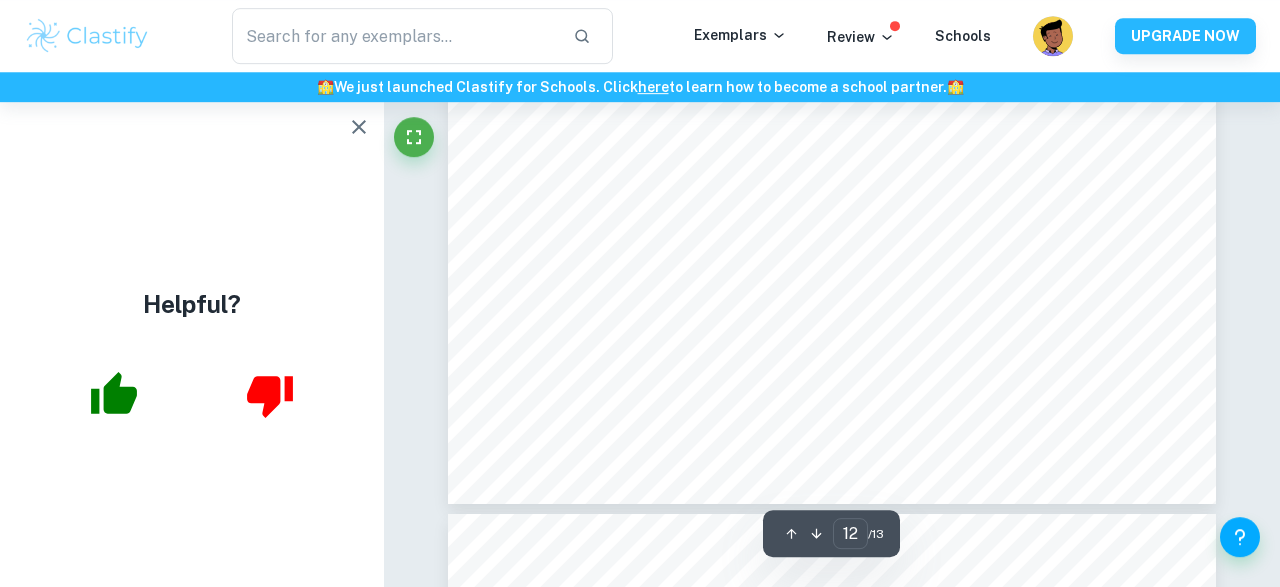 type on "13" 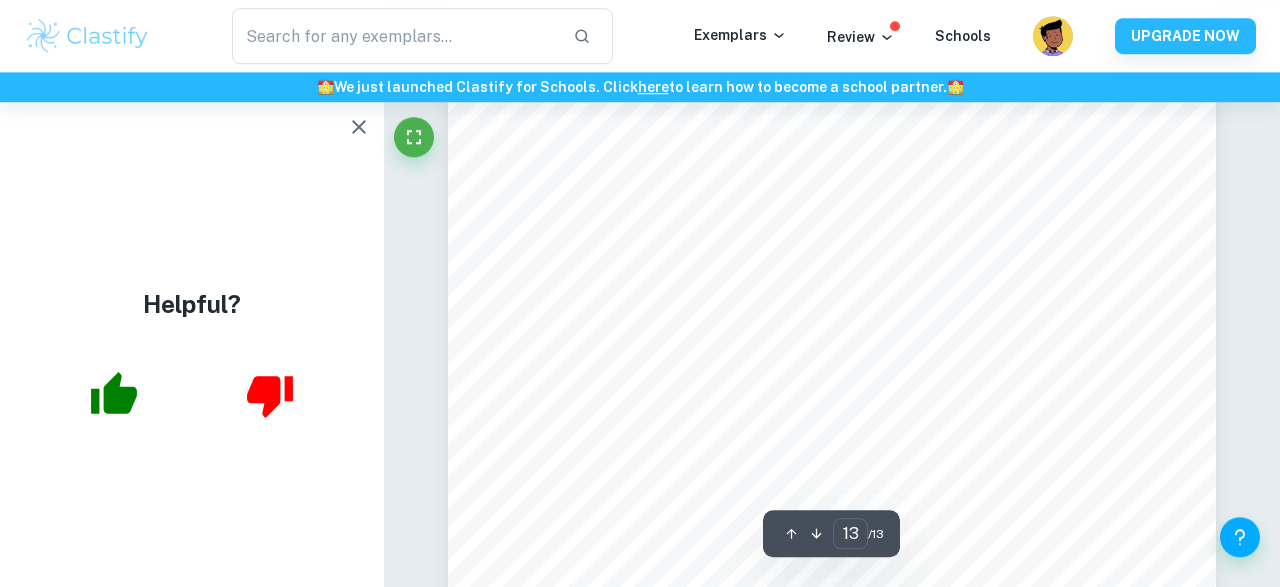 scroll, scrollTop: 14142, scrollLeft: 0, axis: vertical 